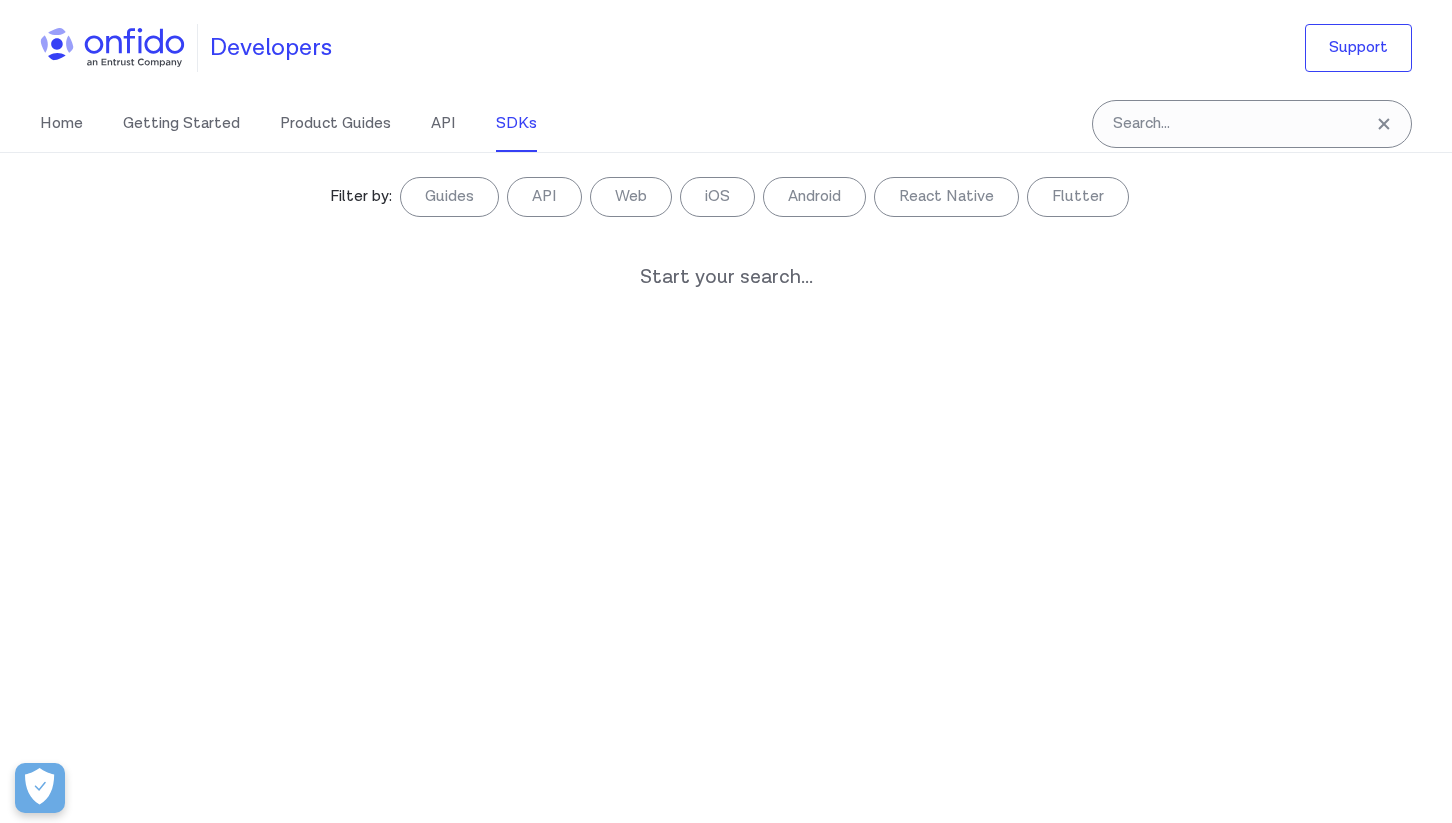 scroll, scrollTop: 153, scrollLeft: 0, axis: vertical 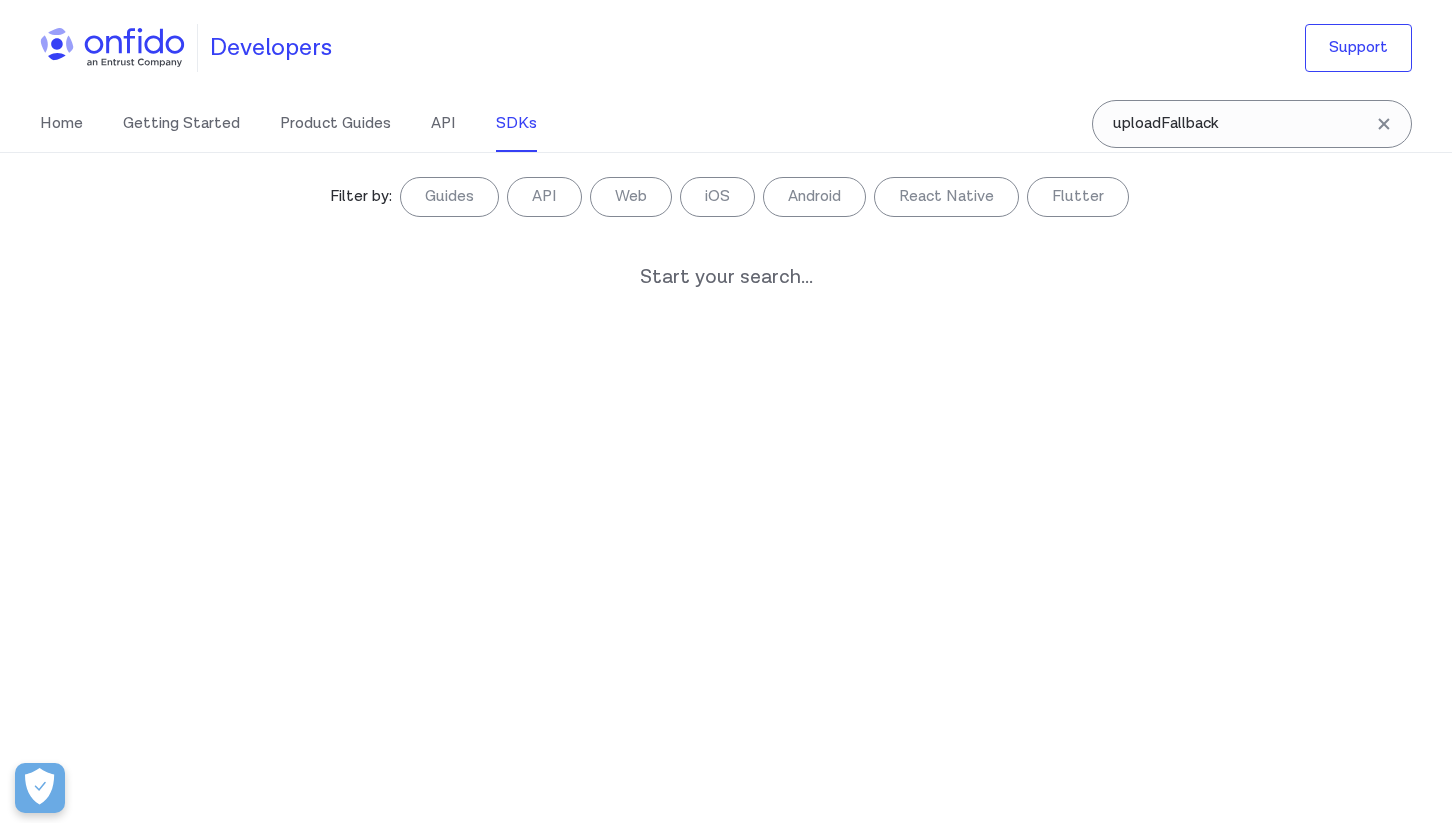 type on "uploadFallback" 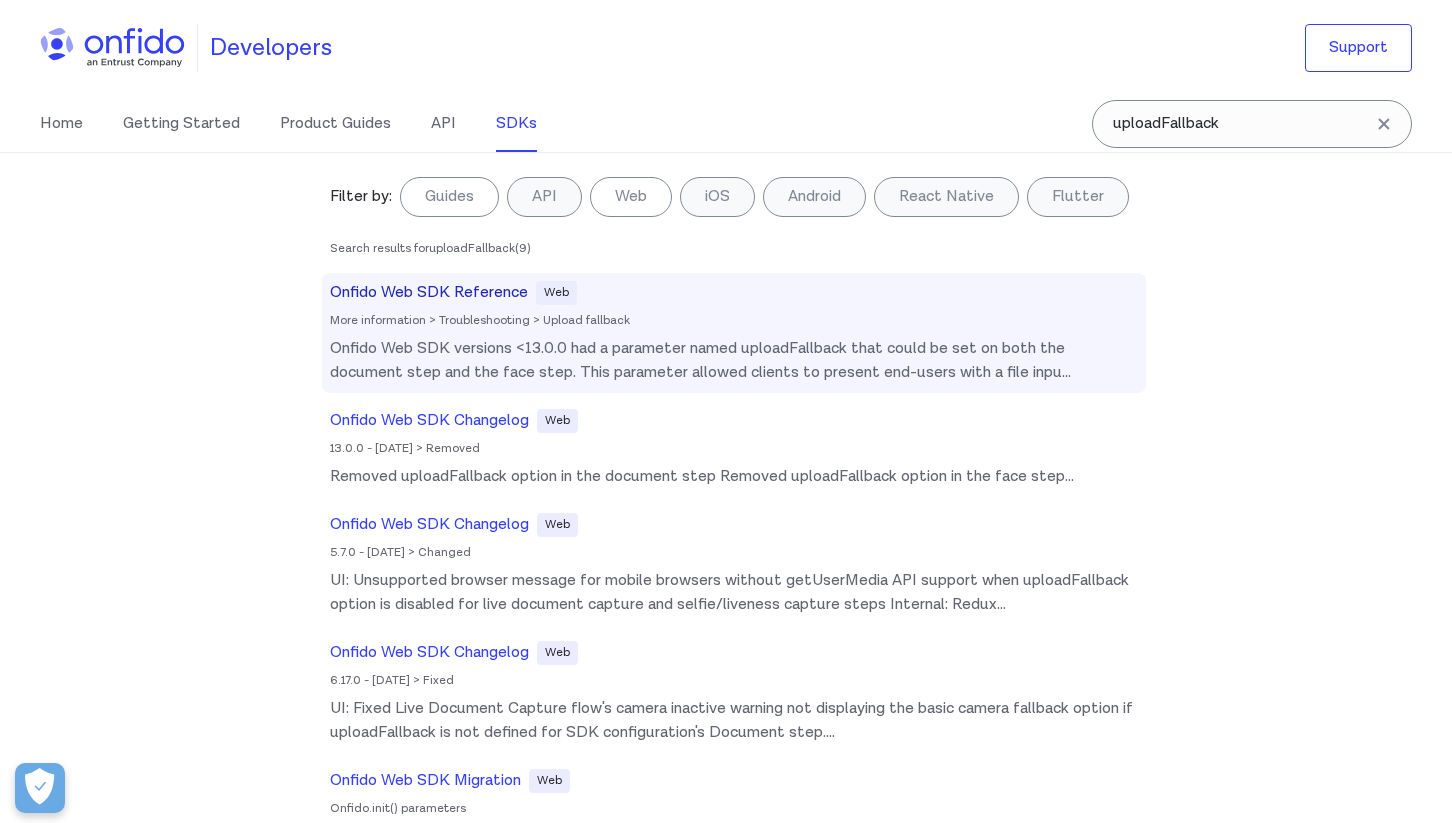 click on "Onfido Web SDK Reference" at bounding box center (429, 293) 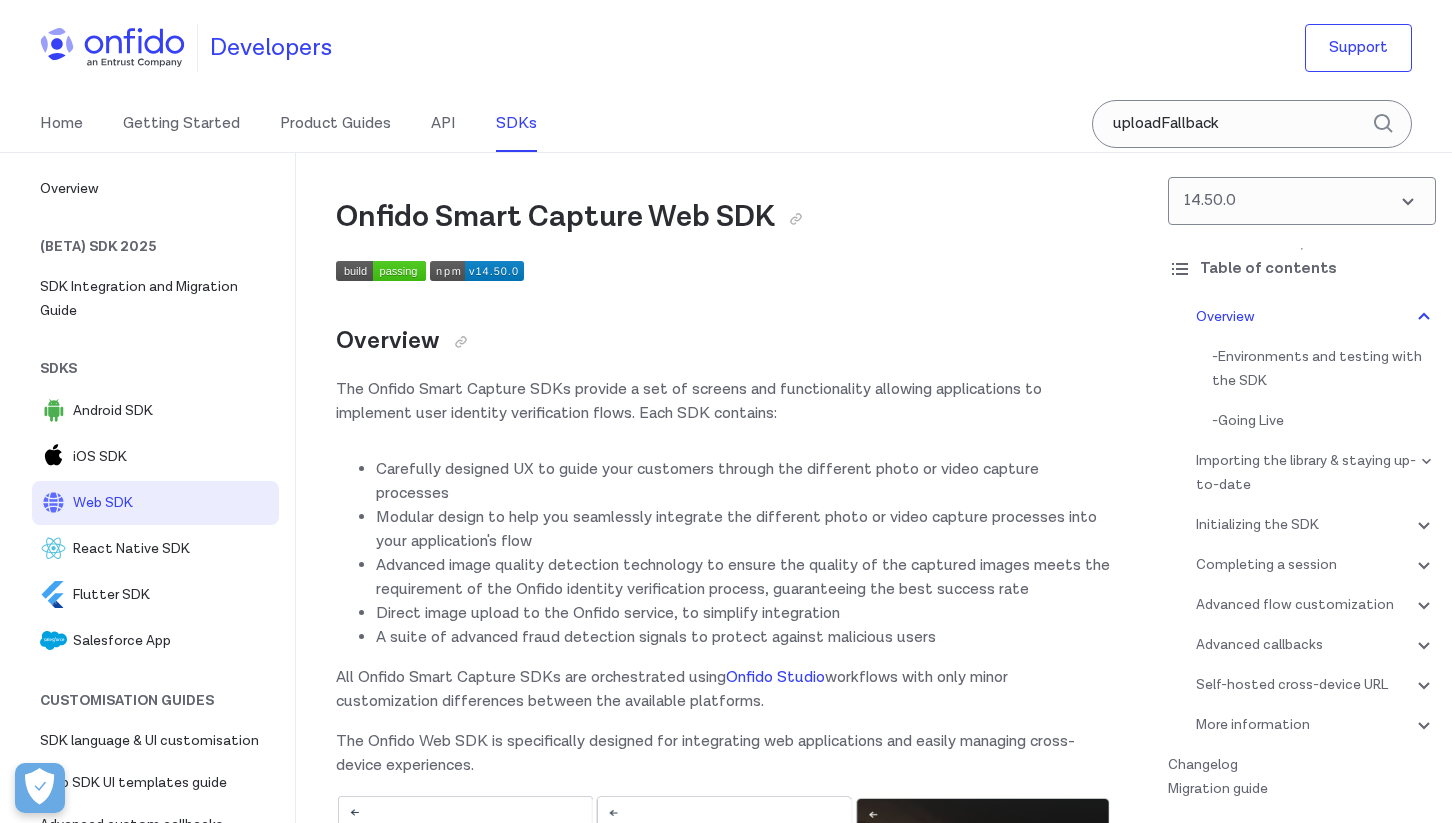 scroll, scrollTop: 0, scrollLeft: 0, axis: both 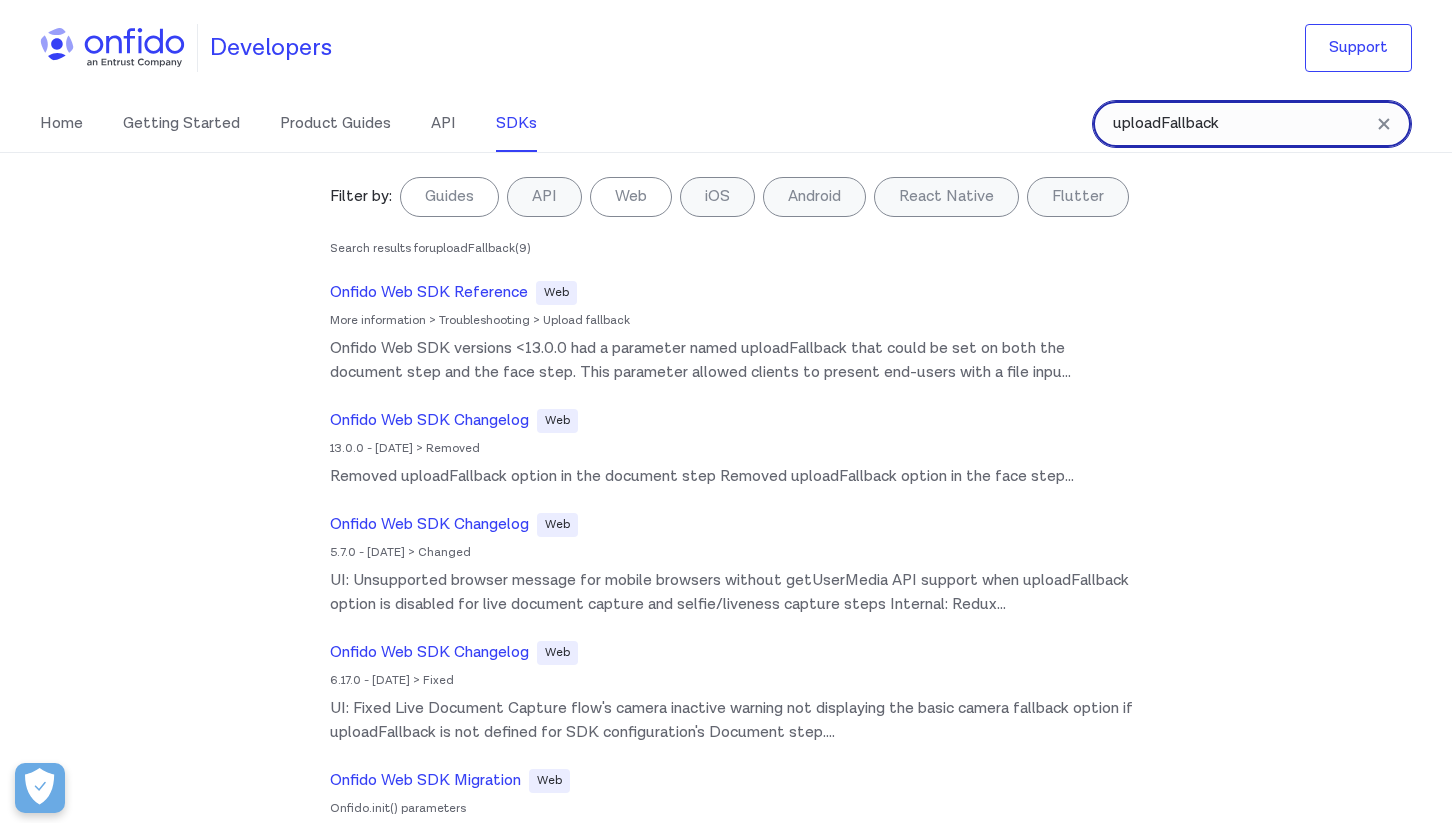 click on "uploadFallback" at bounding box center [1252, 124] 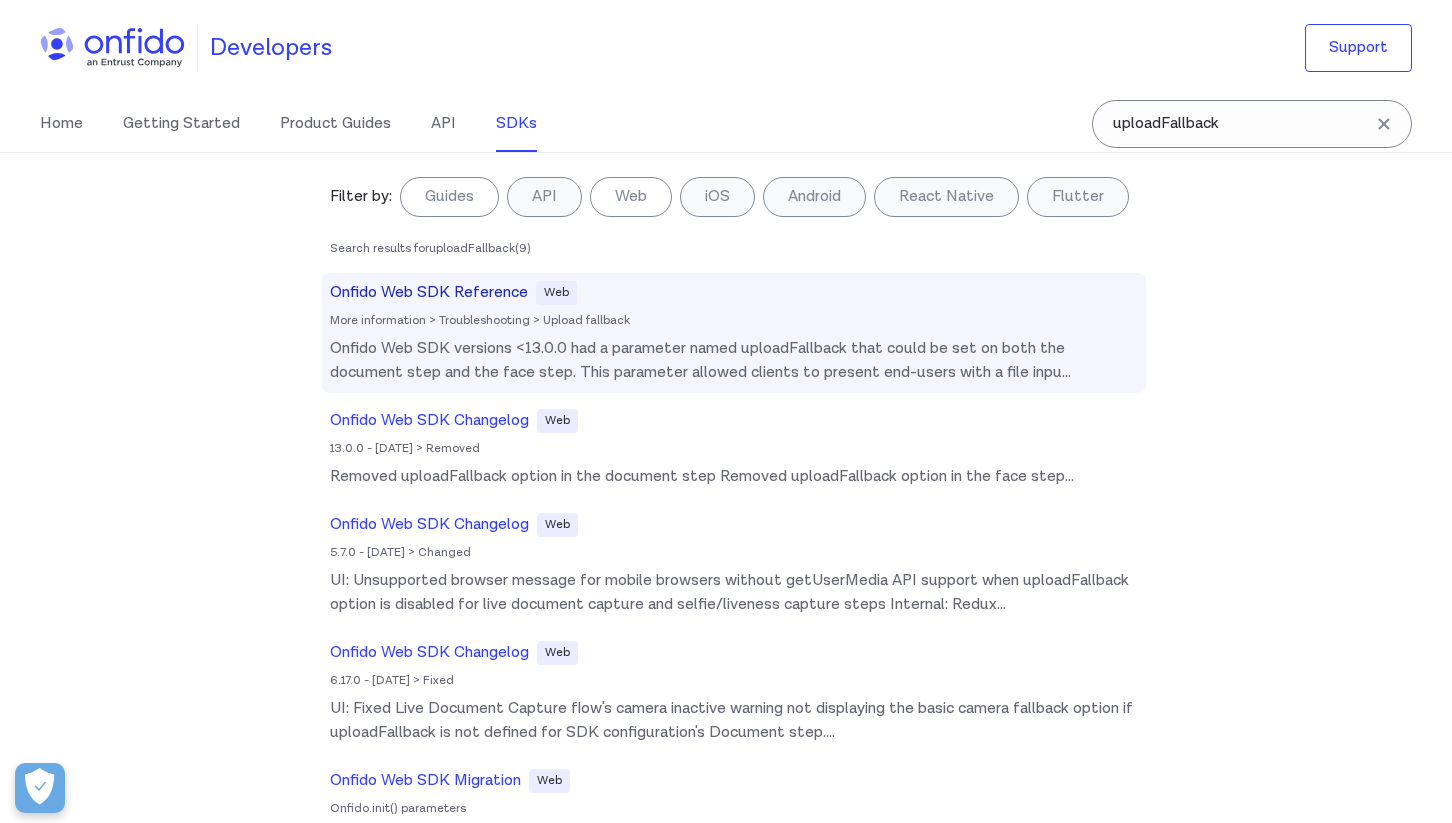 click on "Onfido Web SDK Reference" at bounding box center (429, 293) 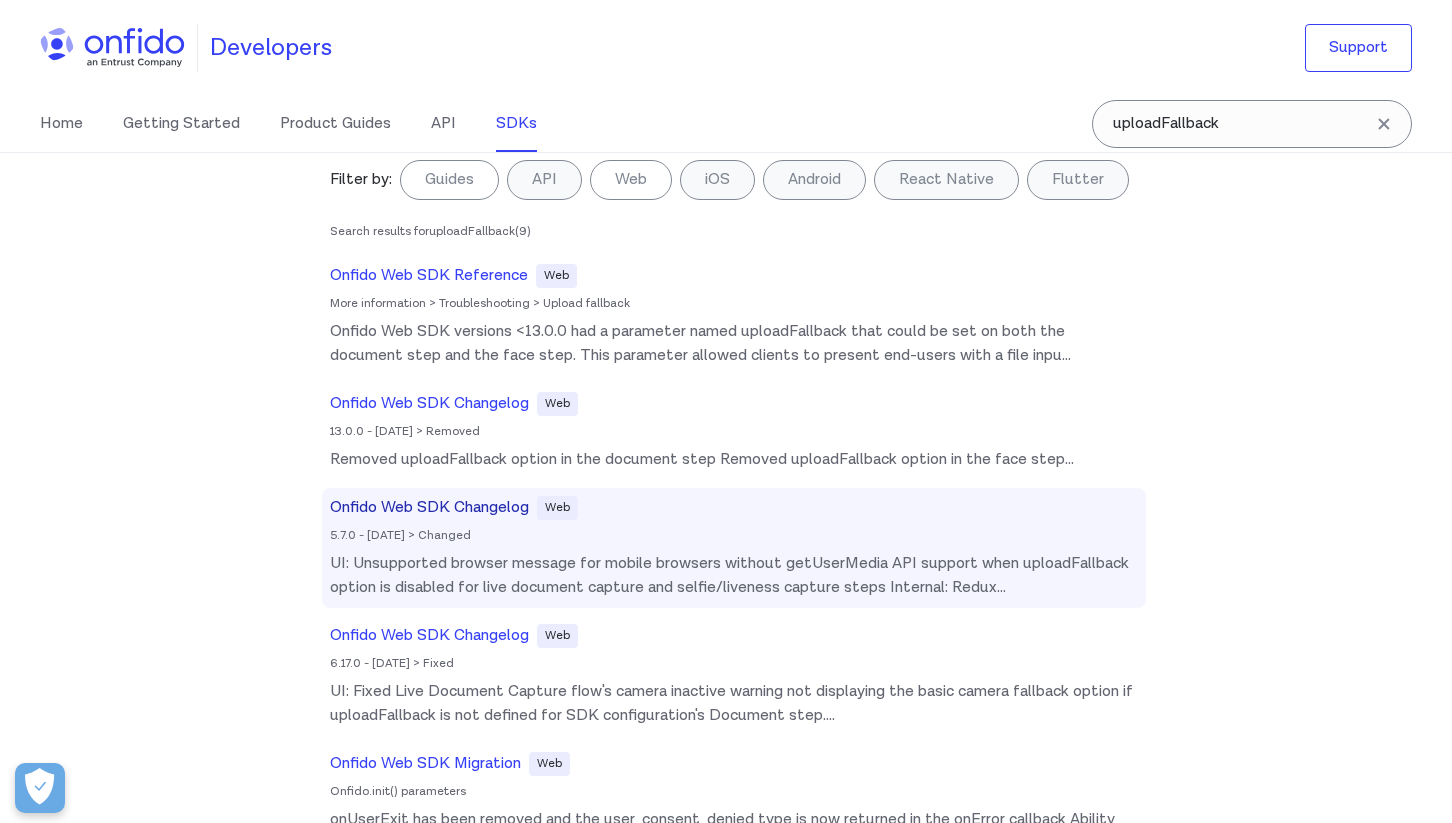 scroll, scrollTop: 0, scrollLeft: 0, axis: both 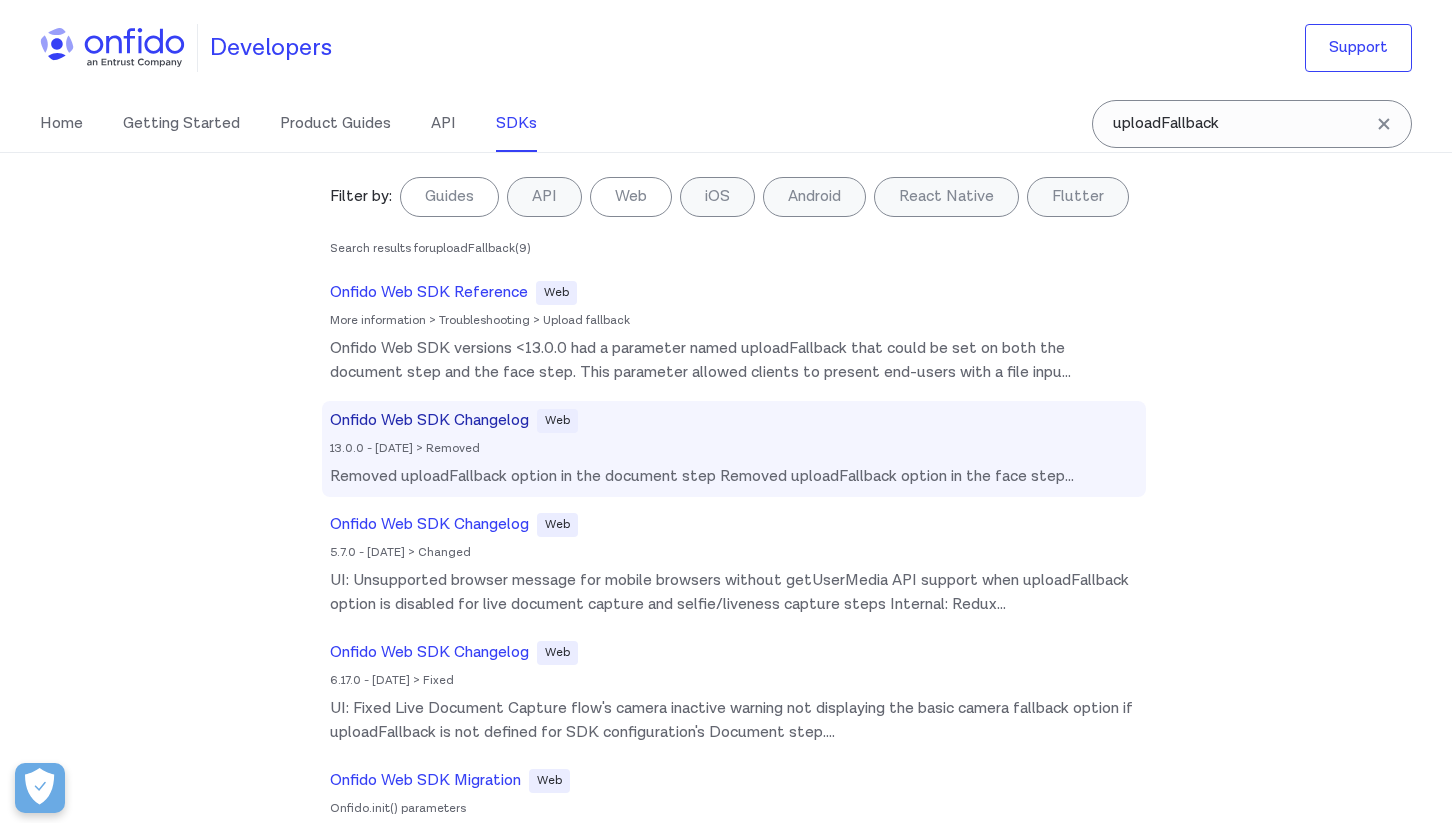 click on "Onfido Web SDK Changelog" at bounding box center [429, 421] 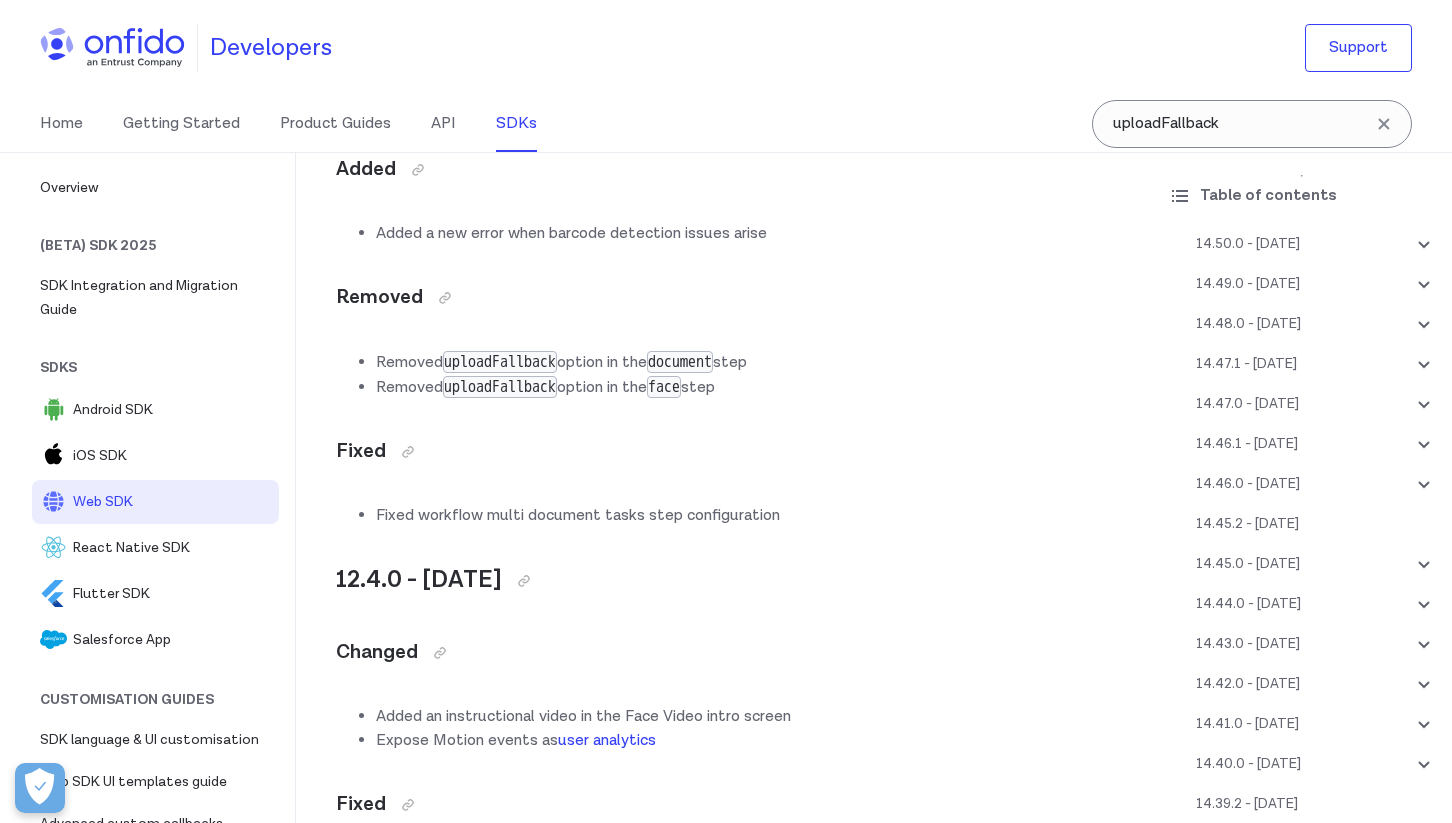 scroll, scrollTop: 19292, scrollLeft: 0, axis: vertical 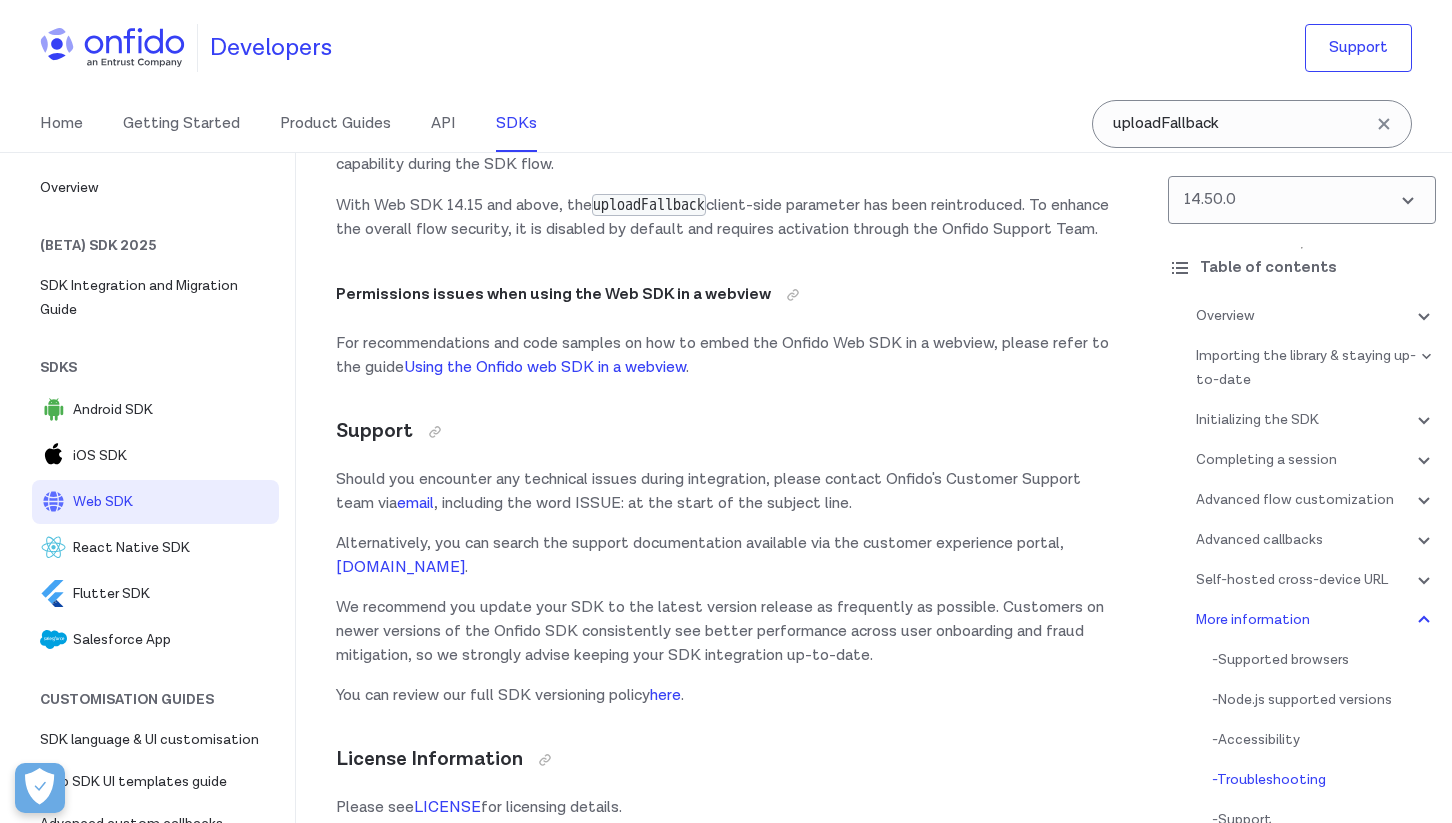 click on "uploadFallback" at bounding box center [800, 116] 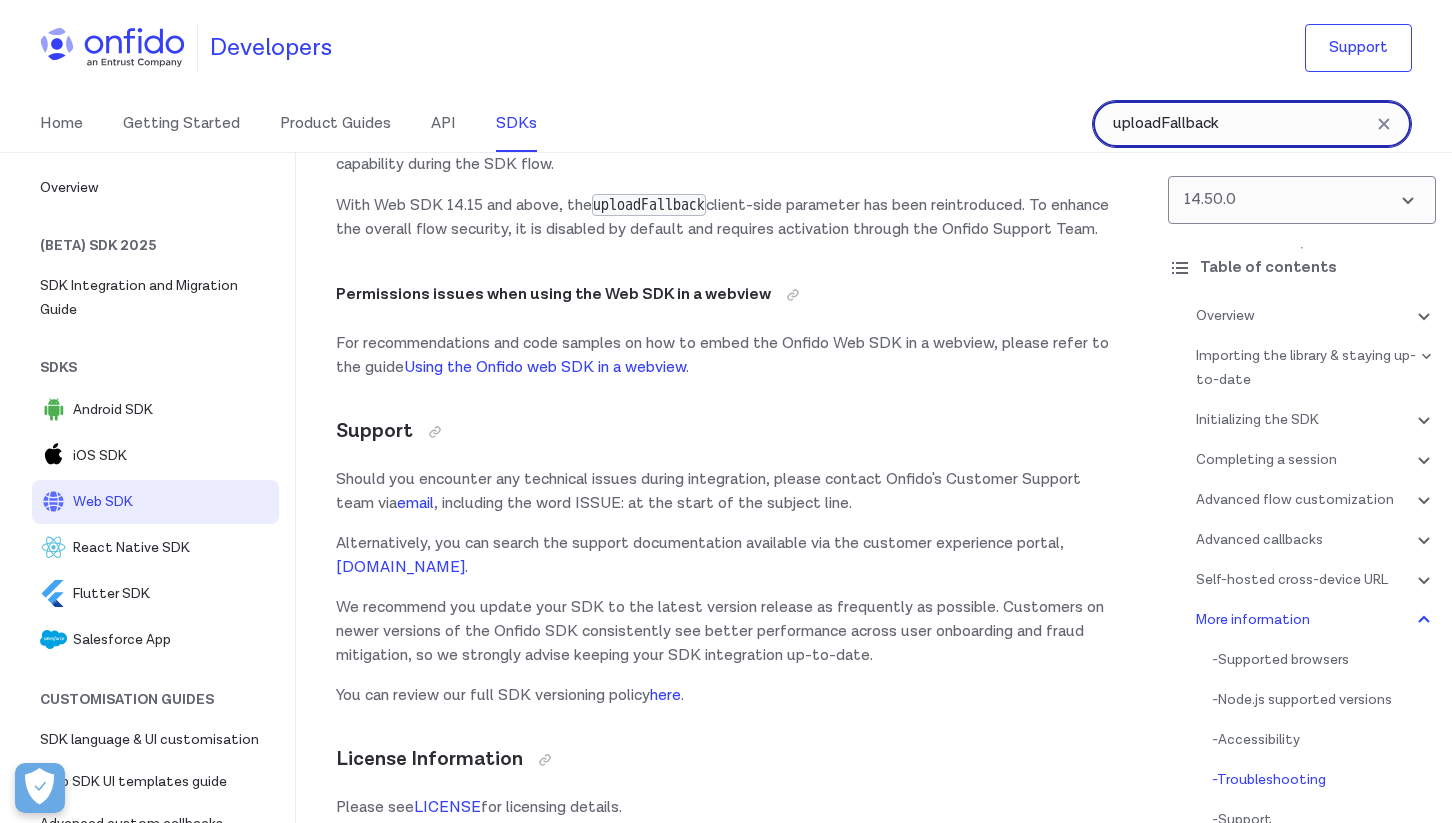 click on "uploadFallback" at bounding box center (1252, 124) 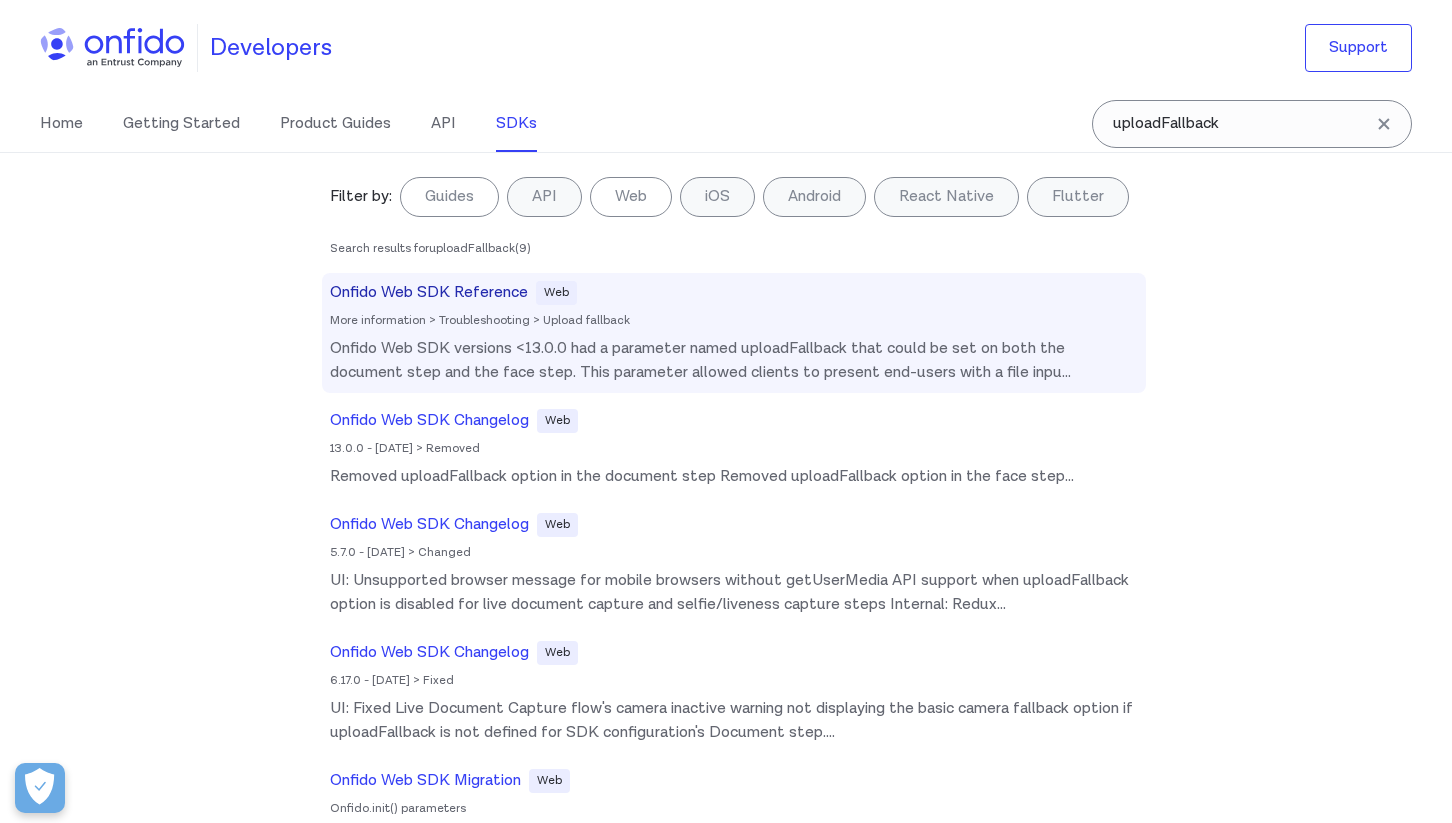 click on "Onfido Web SDK Reference" at bounding box center [429, 293] 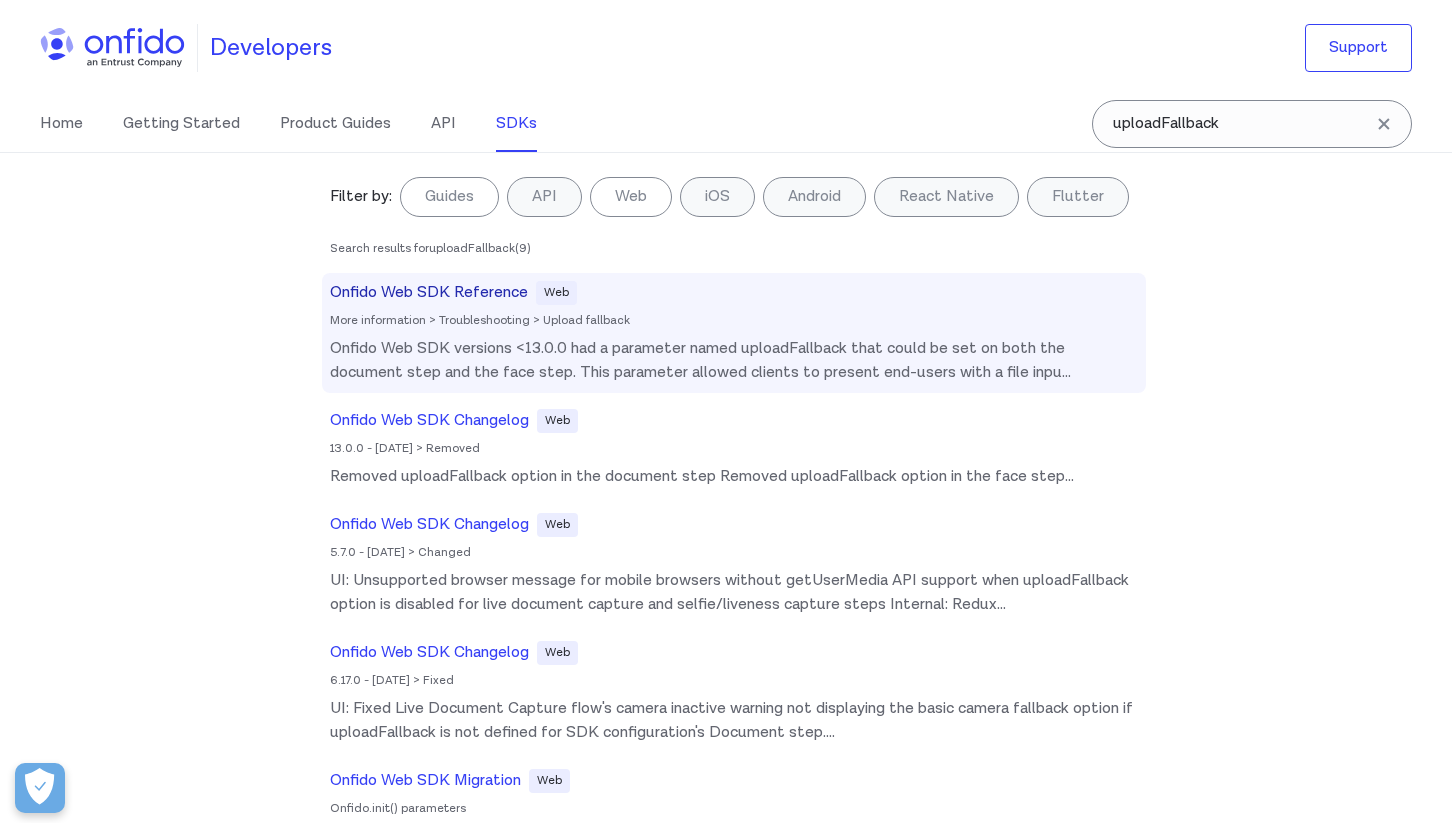 click on "Onfido Web SDK Reference" at bounding box center (429, 293) 